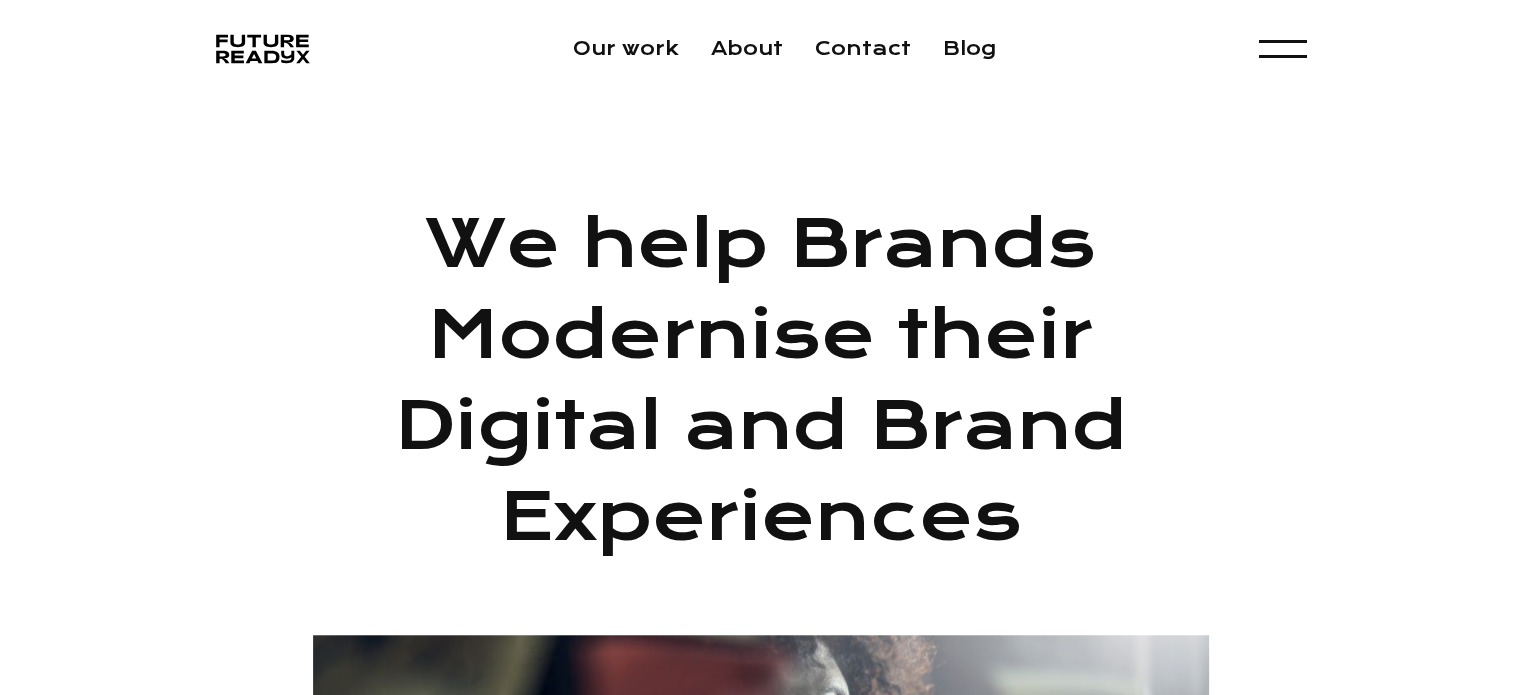 scroll, scrollTop: 0, scrollLeft: 0, axis: both 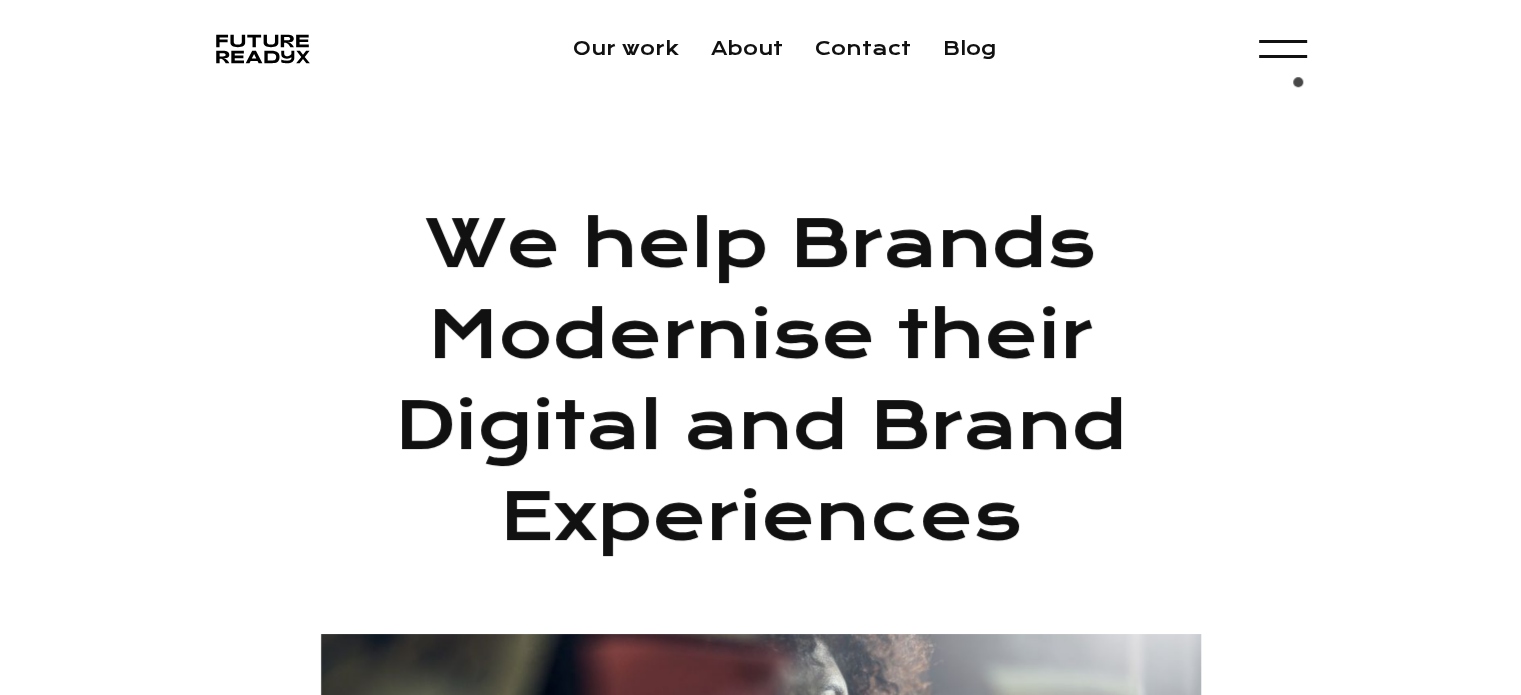 click on "Our work About Contact Blog Menu Experience Design Experience Development Brand & Content Growth Marketing Our Work About Us Blog Contact Us" at bounding box center [760, 49] 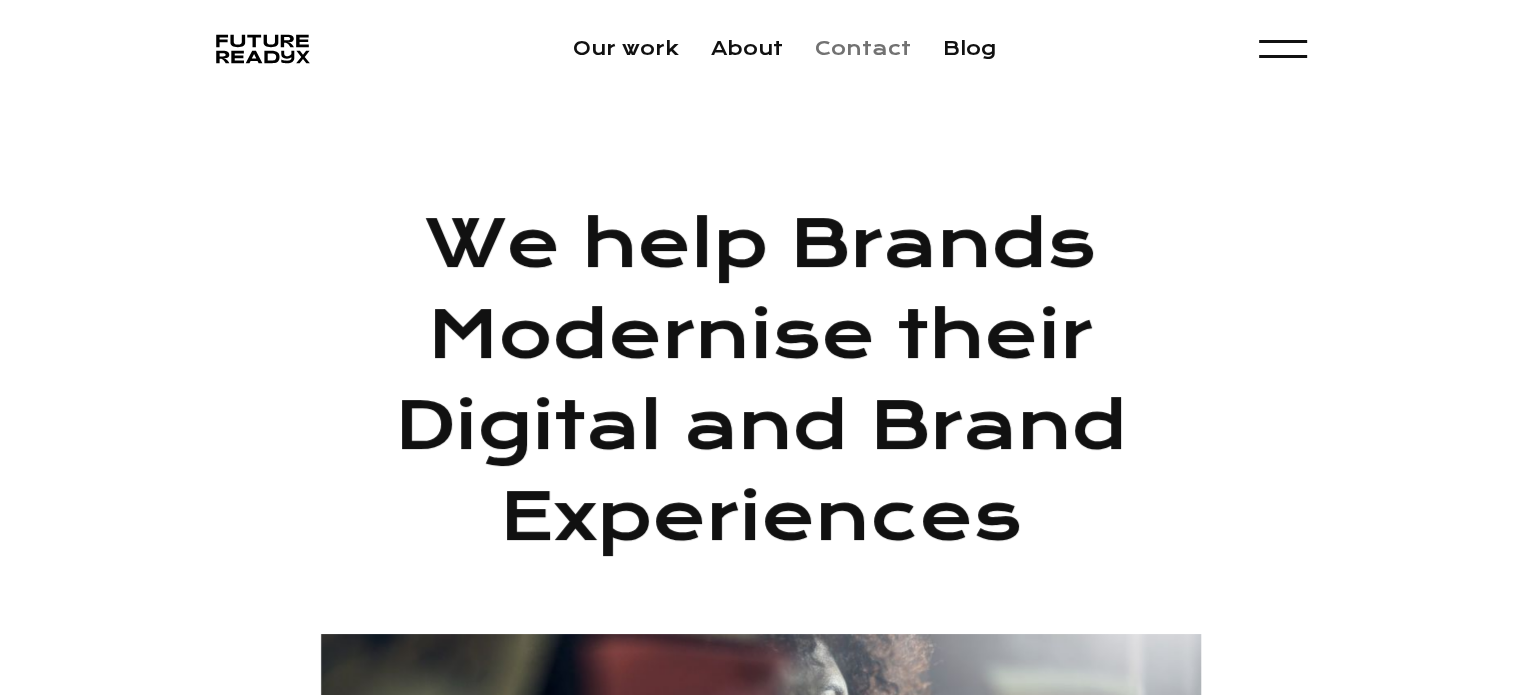 click on "Contact" at bounding box center [863, 48] 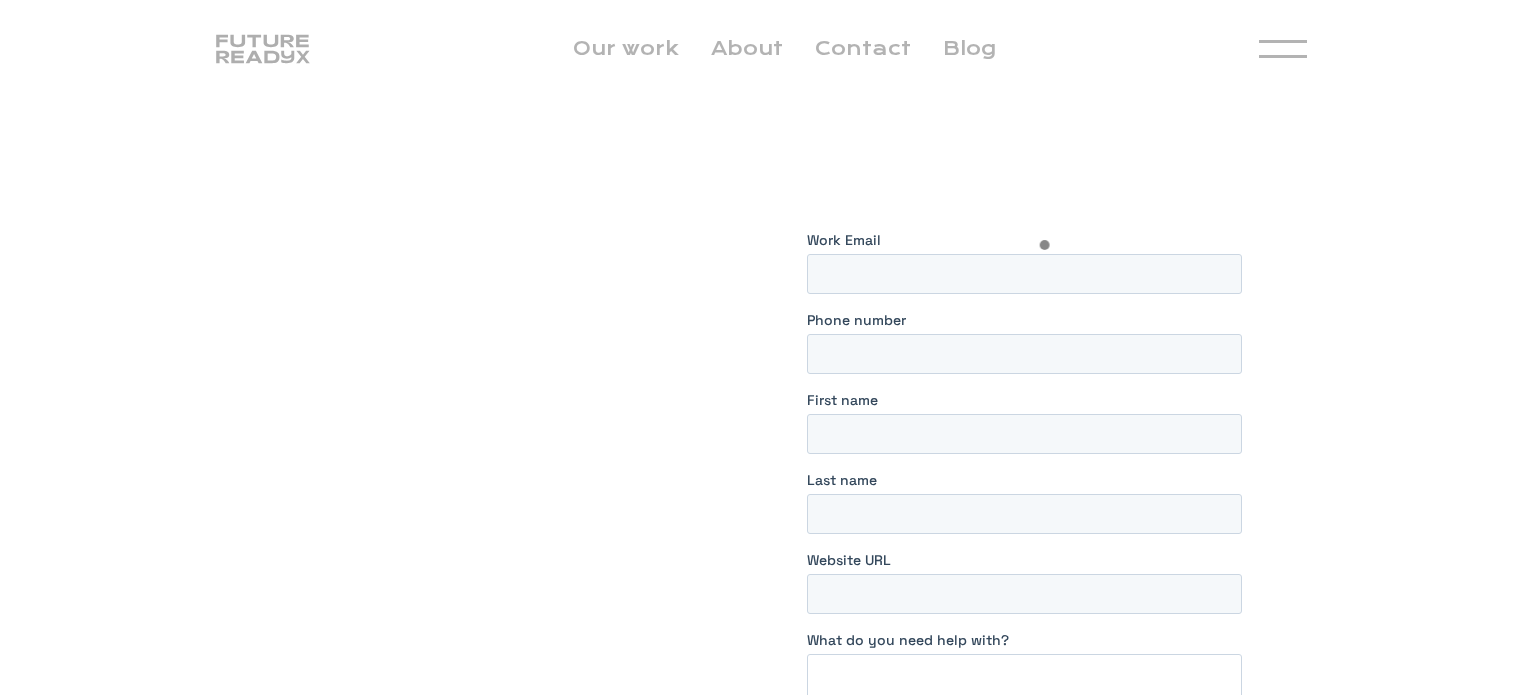 scroll, scrollTop: 0, scrollLeft: 0, axis: both 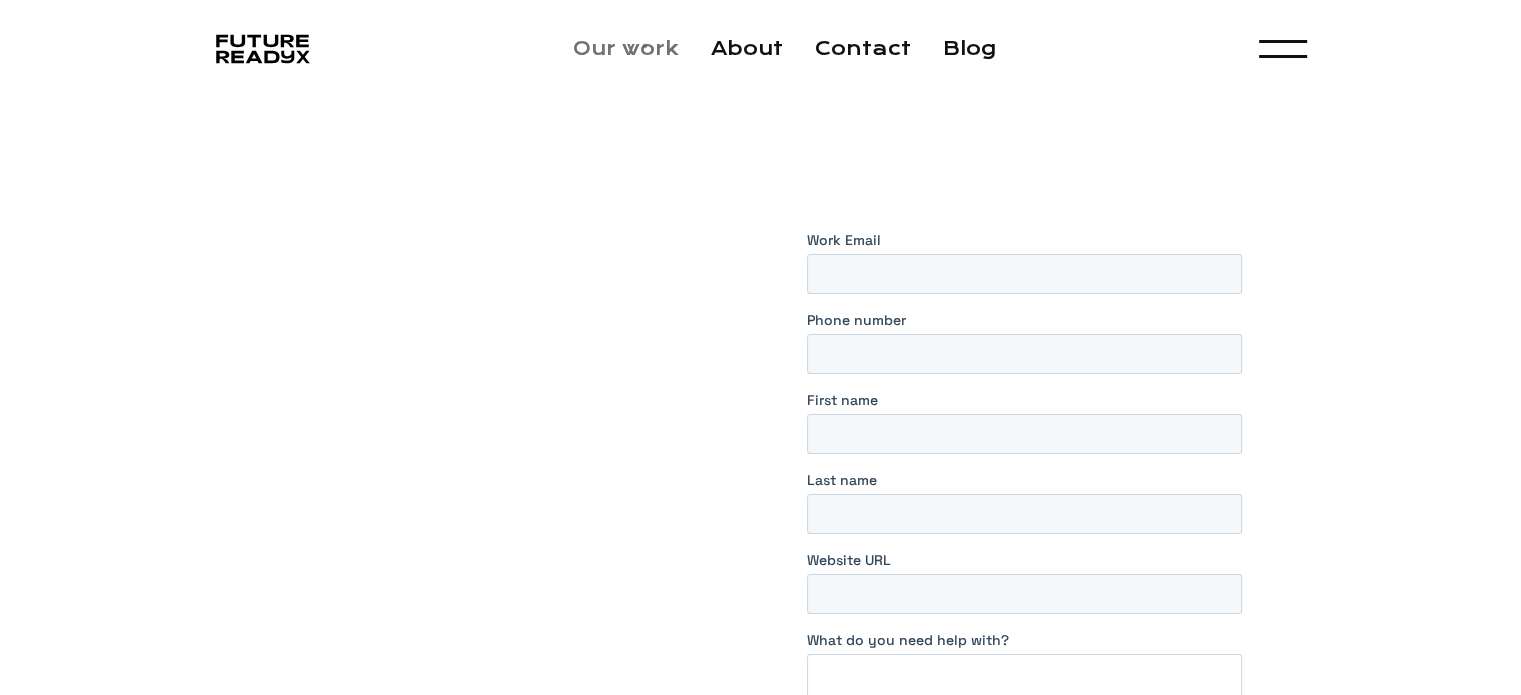 click on "Our work" at bounding box center (626, 48) 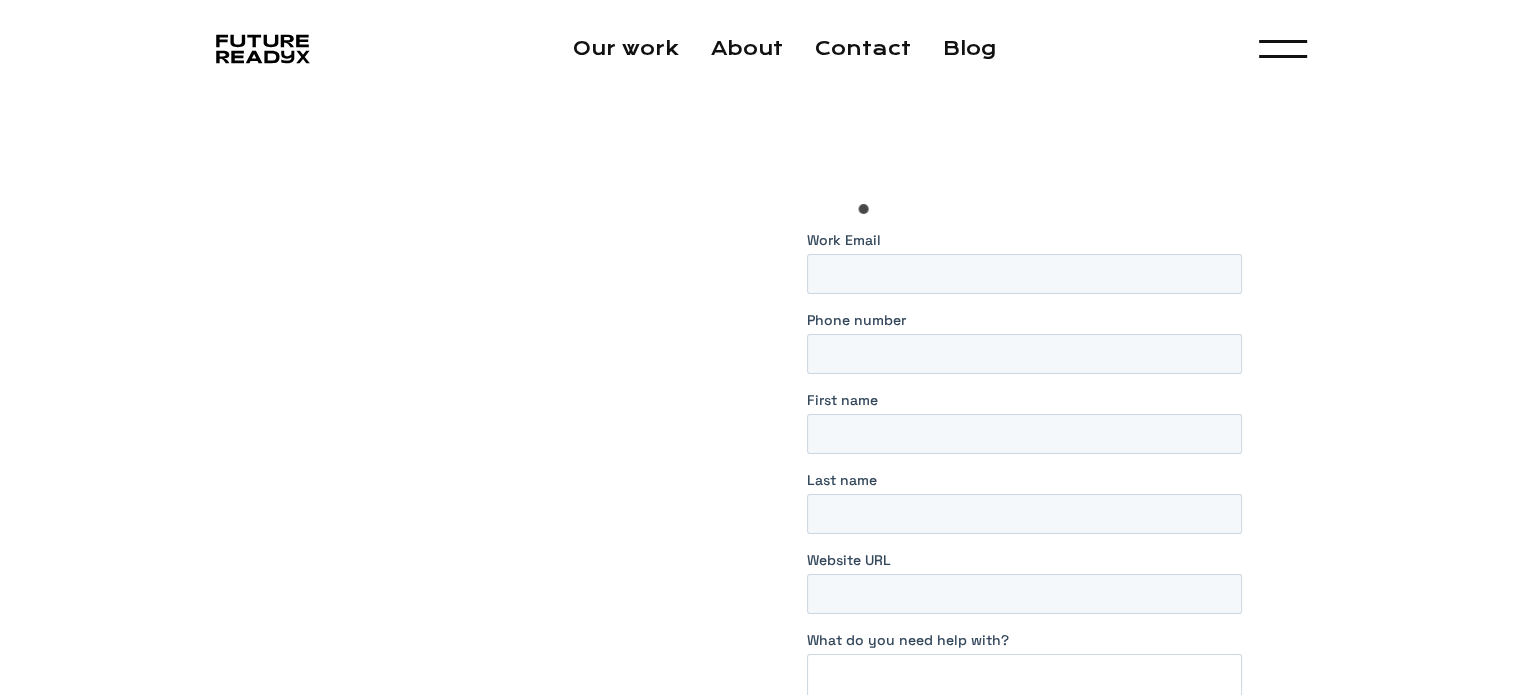 scroll, scrollTop: 12, scrollLeft: 0, axis: vertical 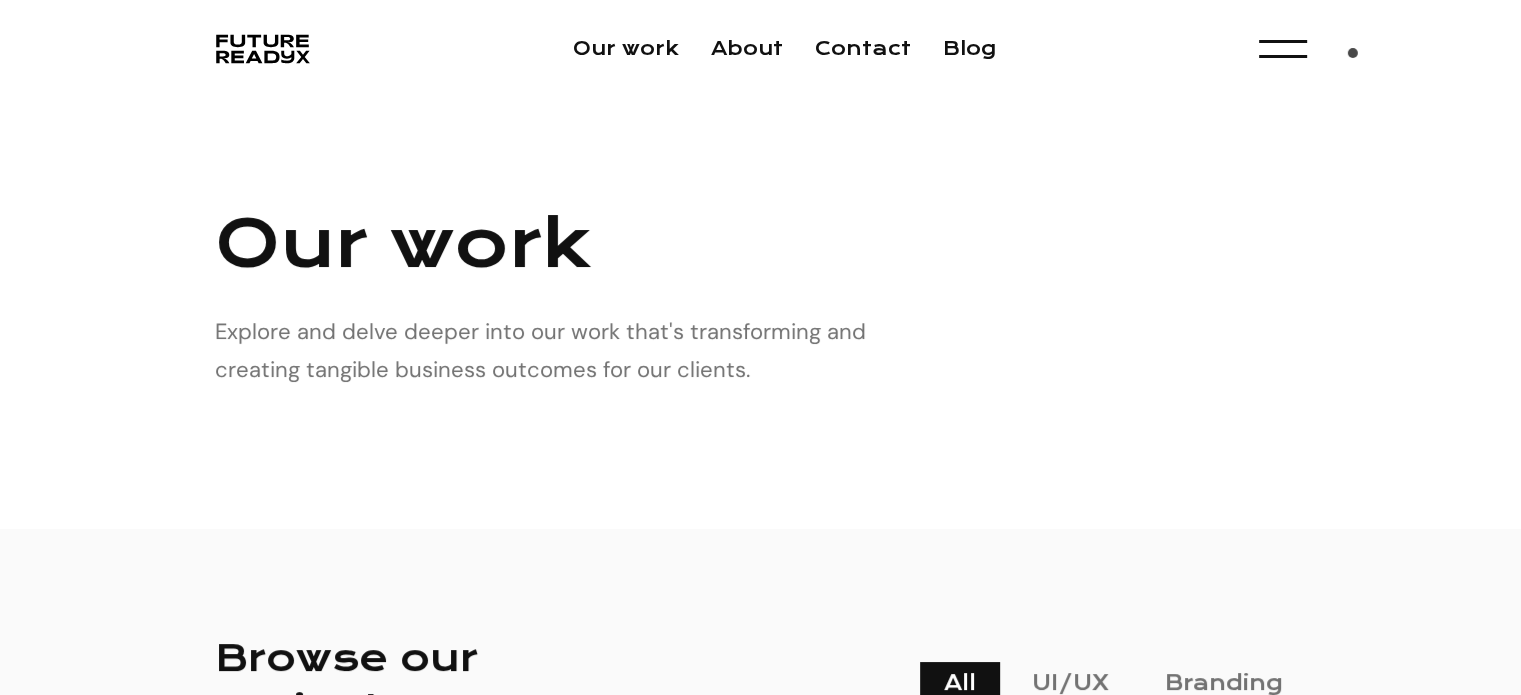 click on "Our work About Contact Blog Menu Experience Design Experience Development Brand & Content Growth Marketing Our Work About Us Blog Contact Us" at bounding box center (761, 49) 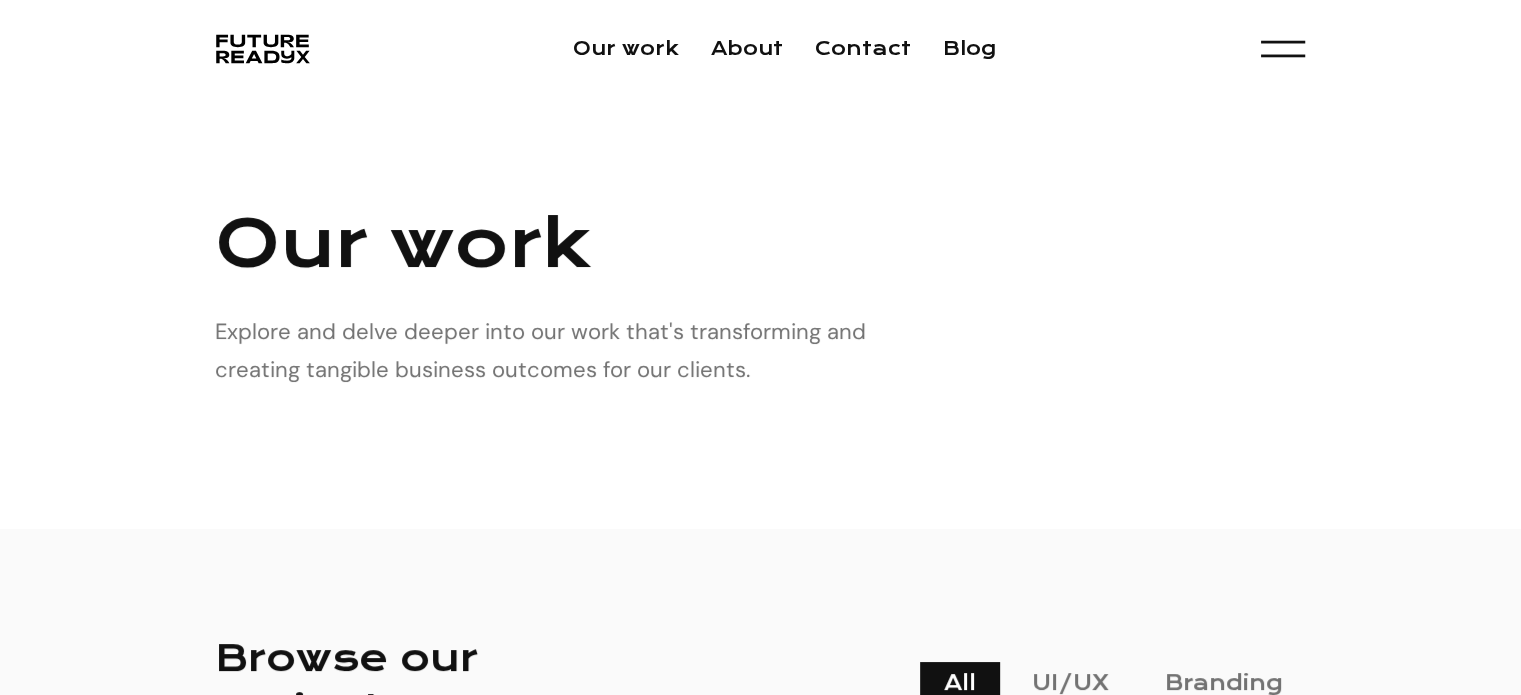 click at bounding box center (1282, 49) 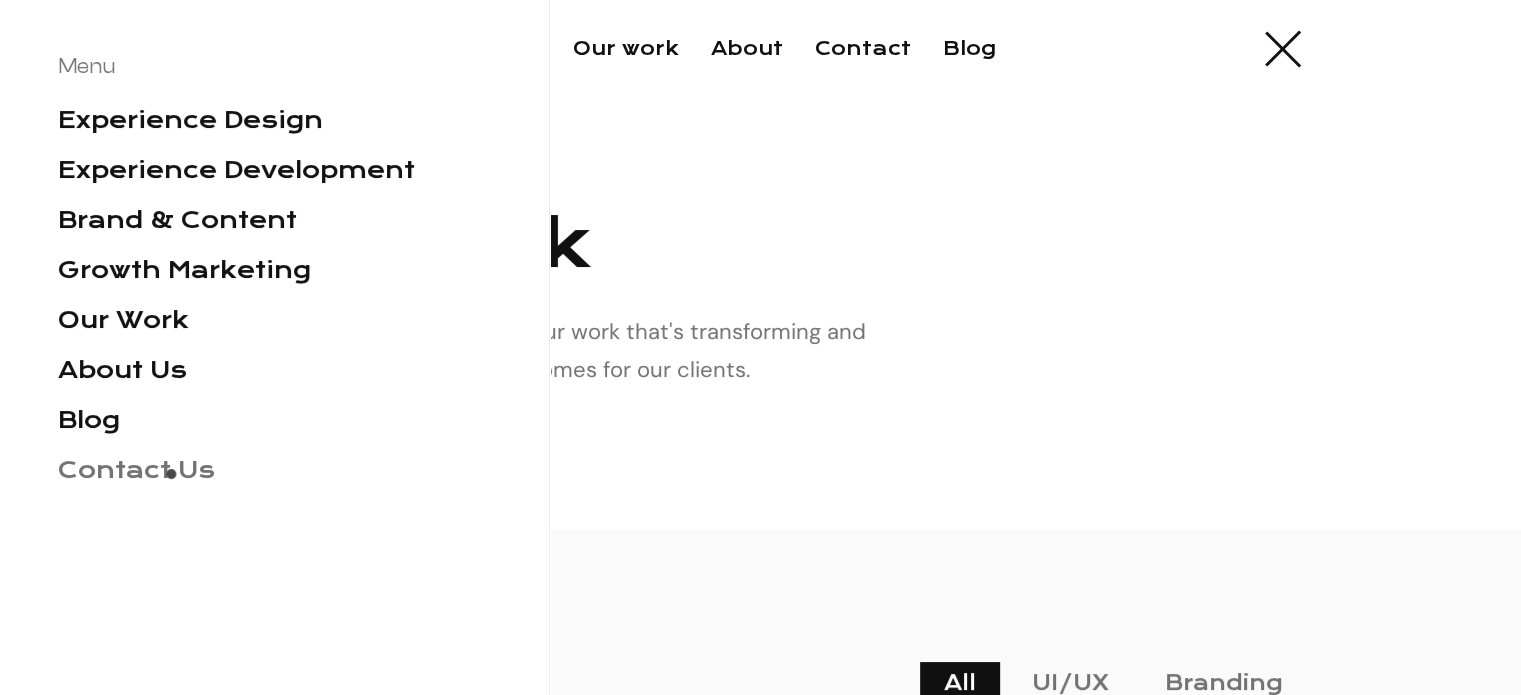 click on "Contact Us" at bounding box center (136, 470) 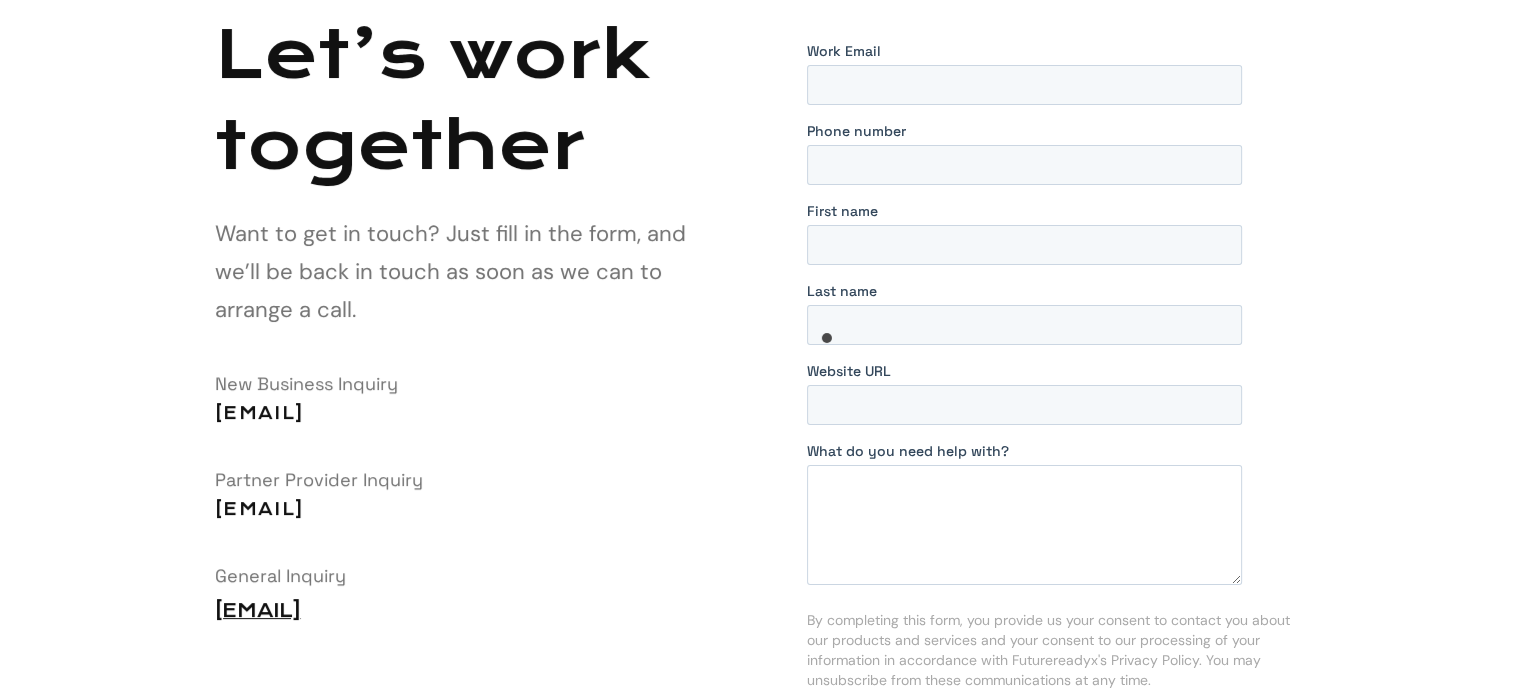 scroll, scrollTop: 0, scrollLeft: 0, axis: both 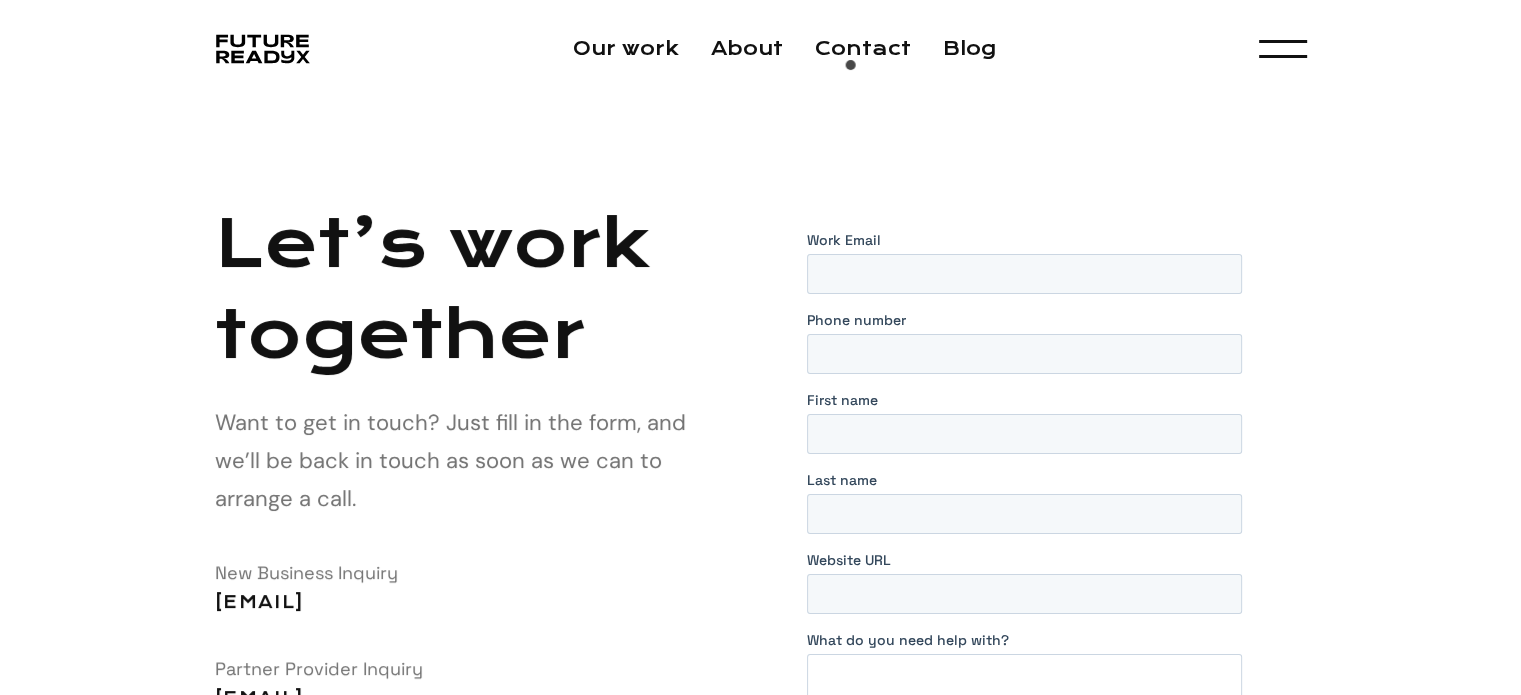 click on "Our work About Contact Blog Menu Experience Design Experience Development Brand & Content Growth Marketing Our Work About Us Blog Contact Us" at bounding box center [760, 49] 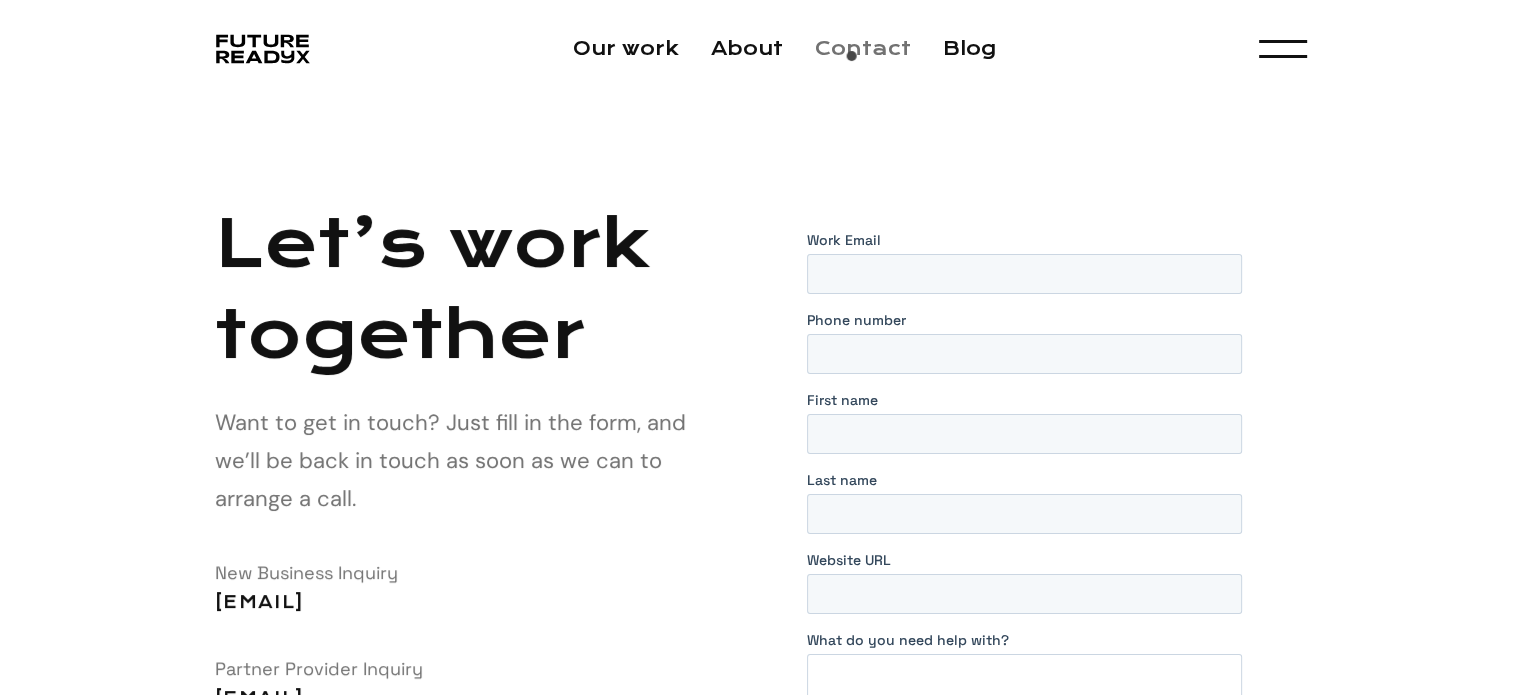 click on "Contact" at bounding box center [863, 48] 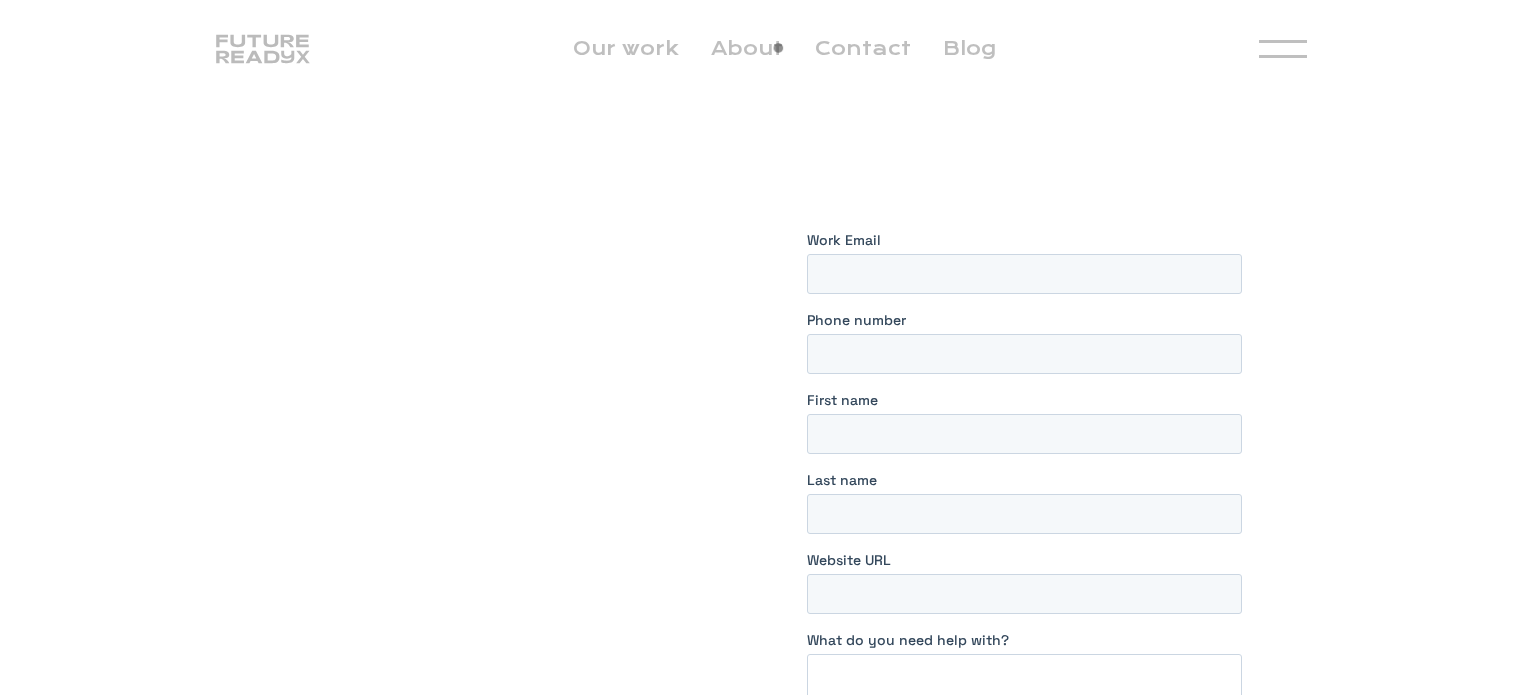 scroll, scrollTop: 0, scrollLeft: 0, axis: both 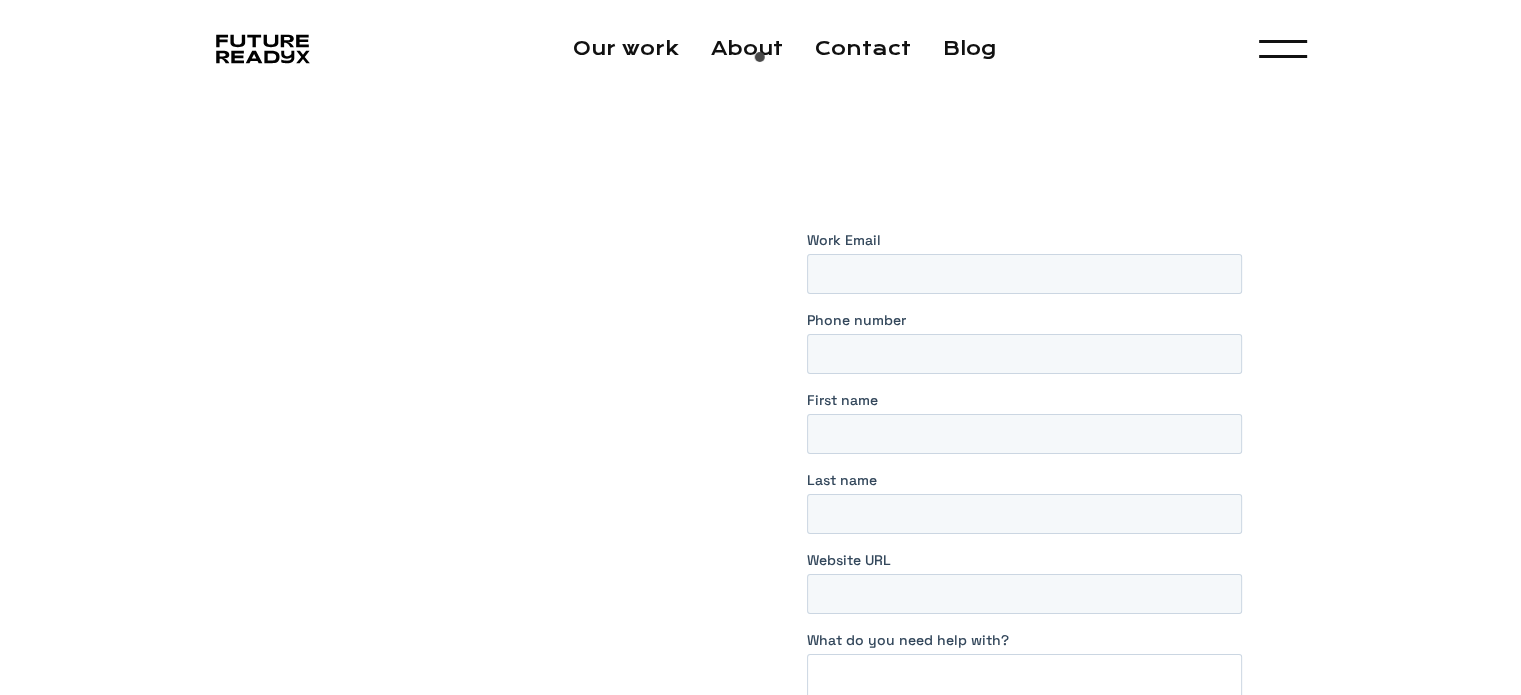 click on "About" at bounding box center (747, 49) 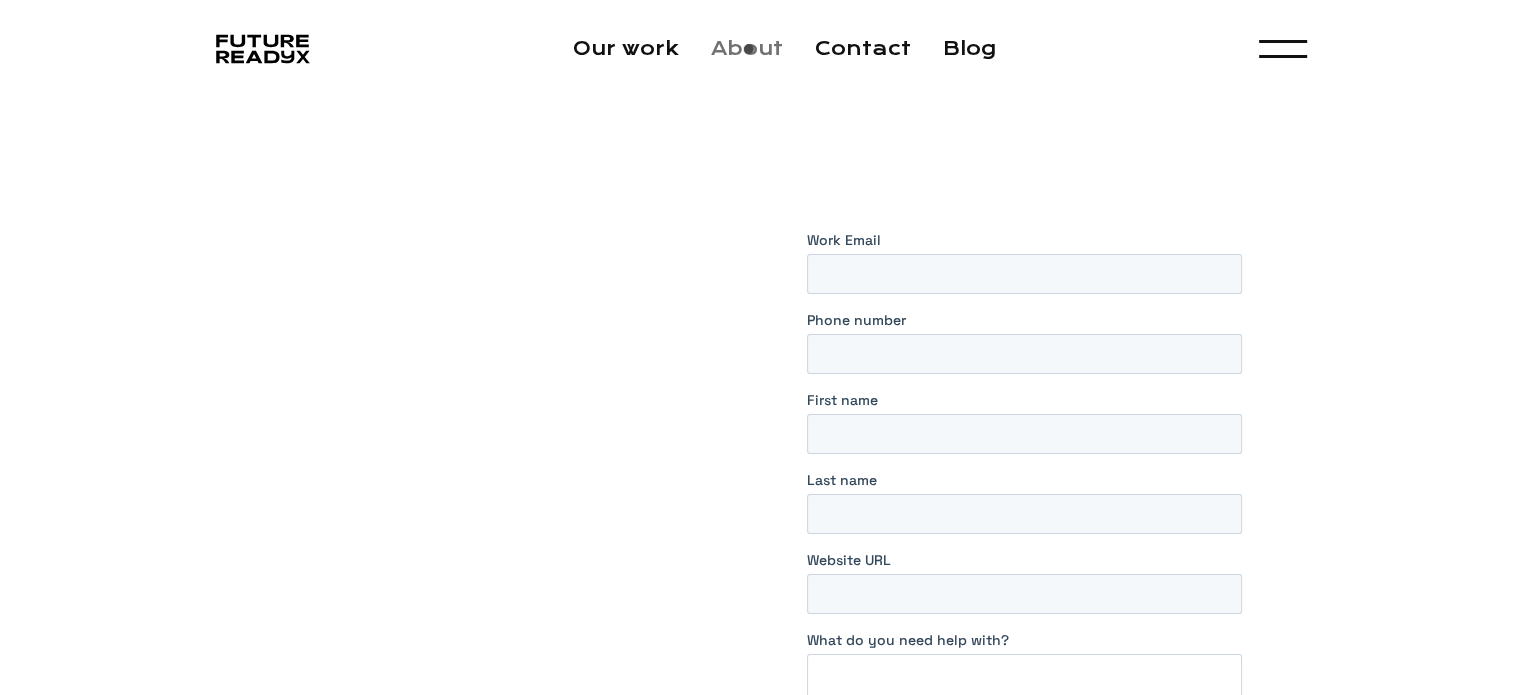 click on "About" at bounding box center (747, 48) 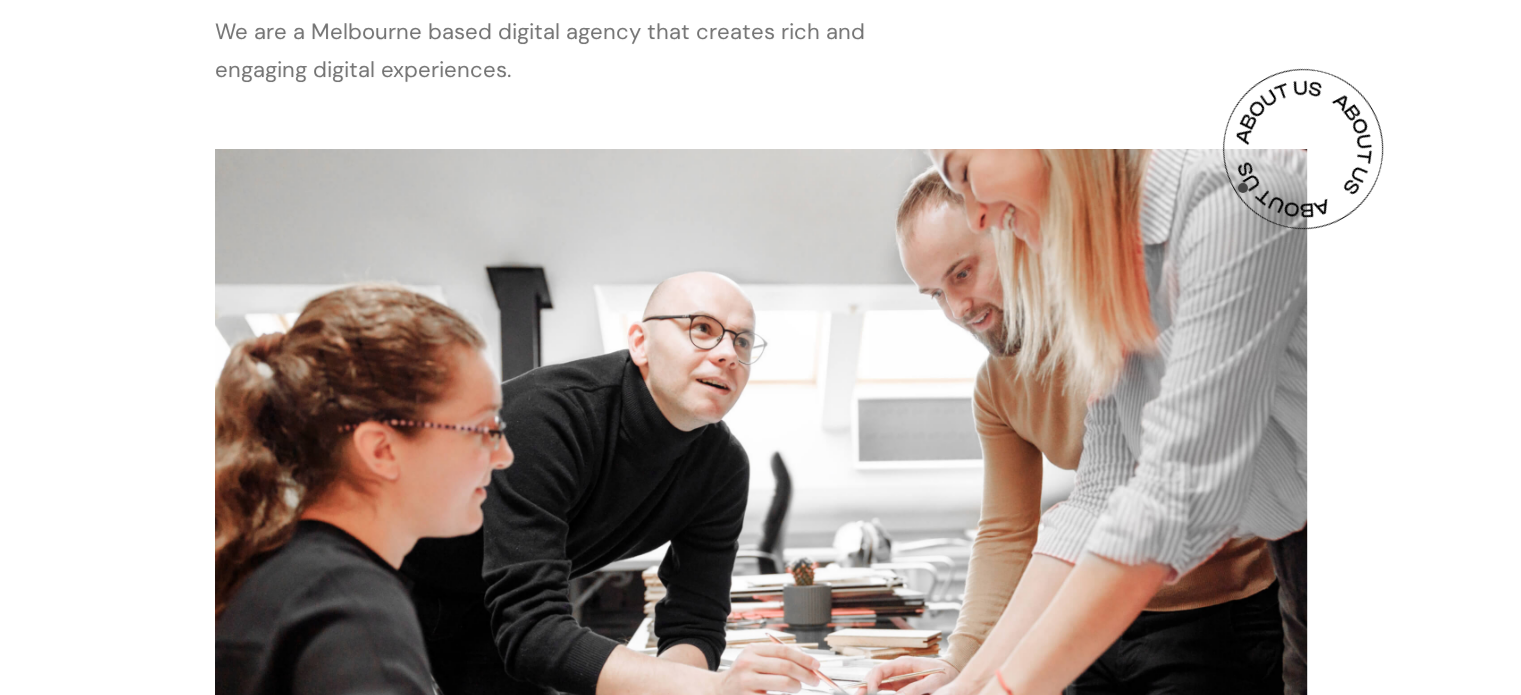 scroll, scrollTop: 0, scrollLeft: 0, axis: both 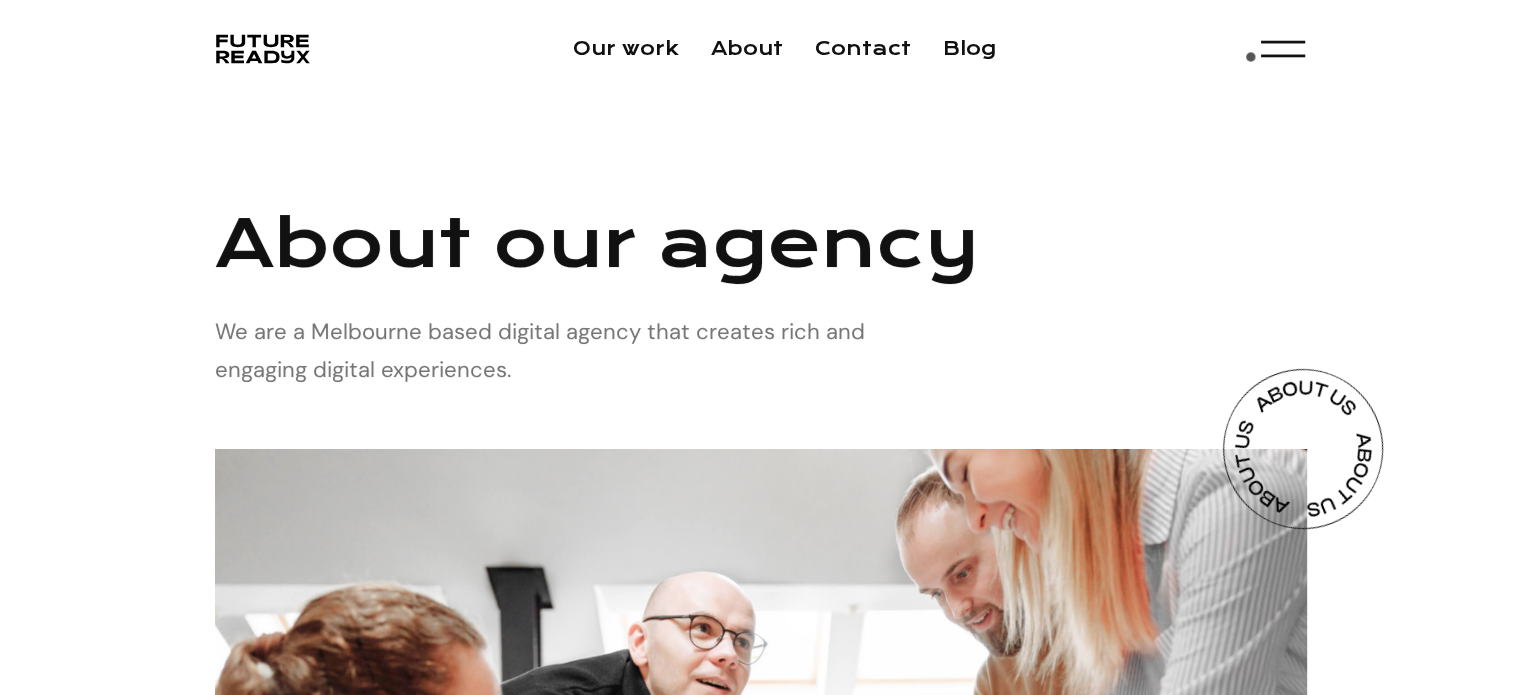click at bounding box center (1282, 56) 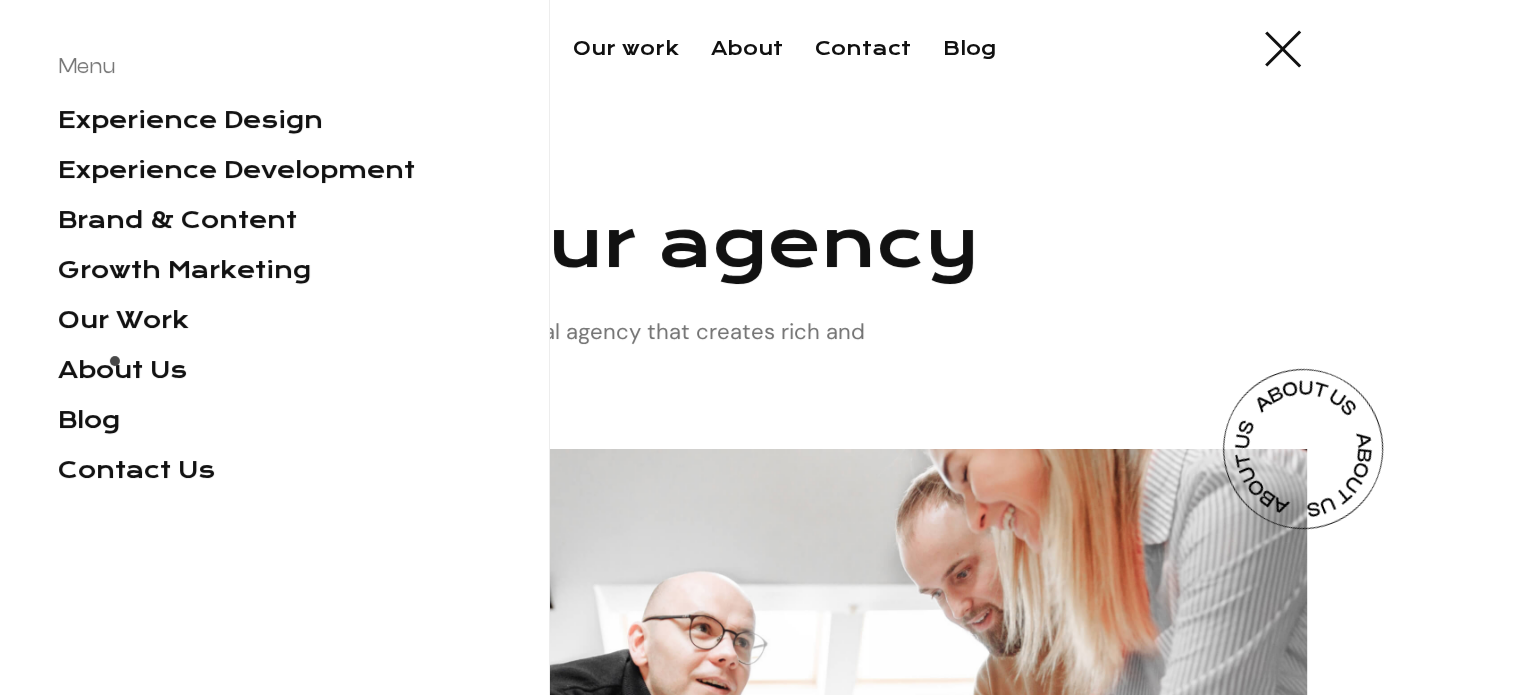 click on "About Us" at bounding box center (122, 370) 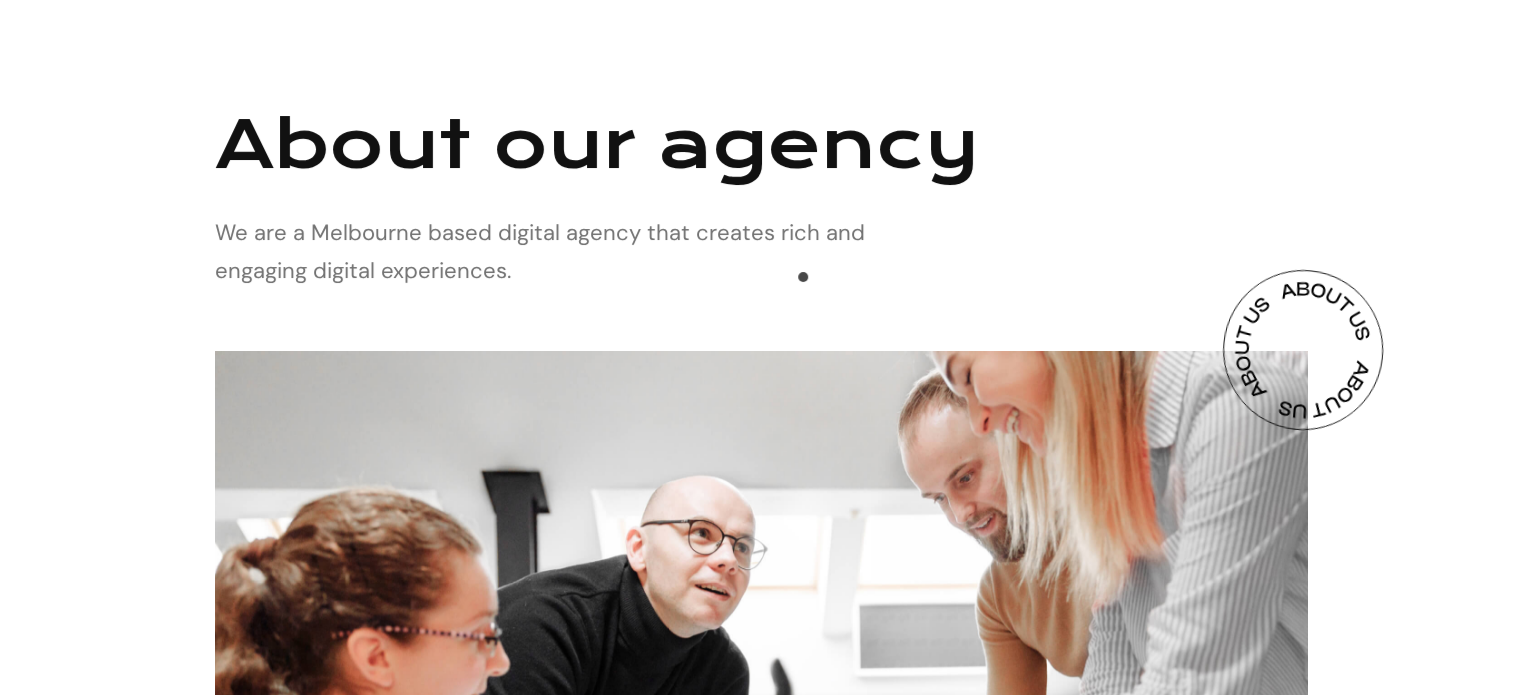 scroll, scrollTop: 100, scrollLeft: 0, axis: vertical 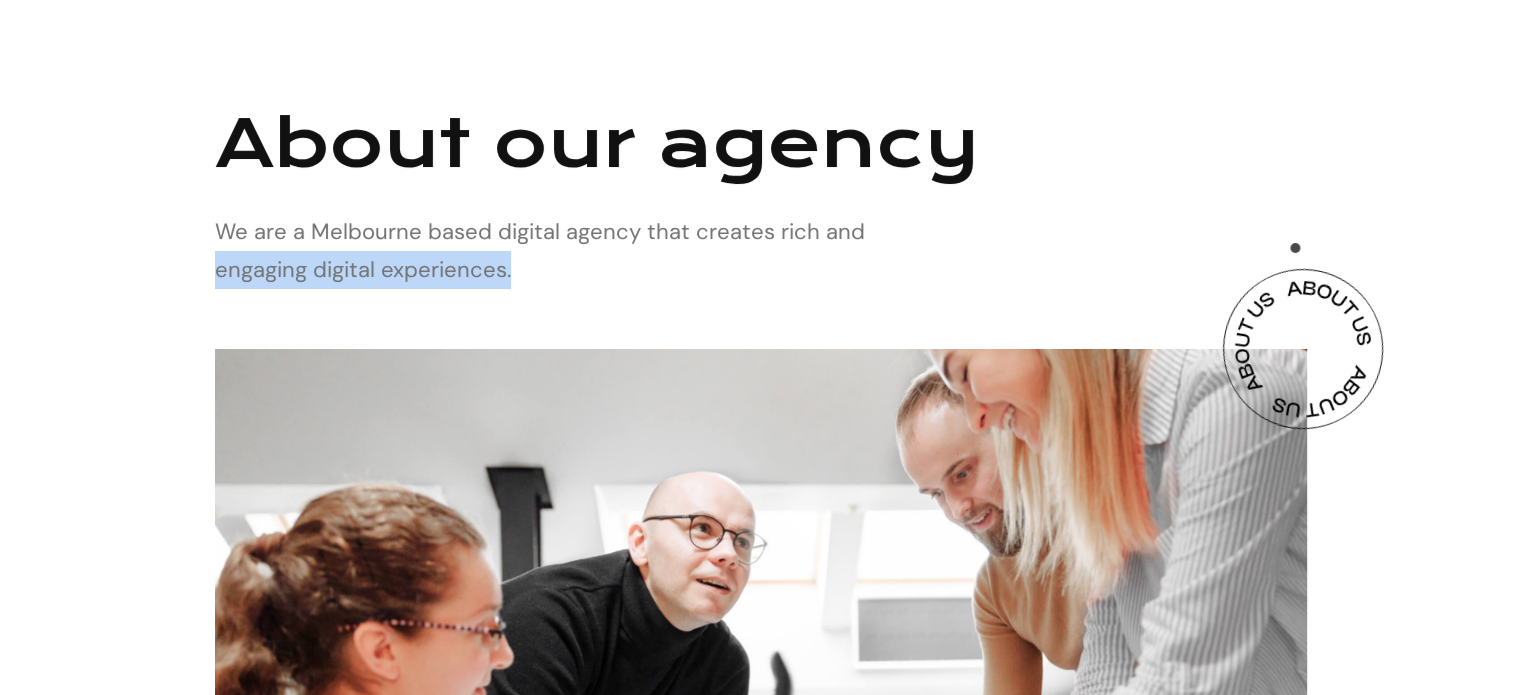 drag, startPoint x: 1306, startPoint y: 243, endPoint x: 1300, endPoint y: 273, distance: 30.594116 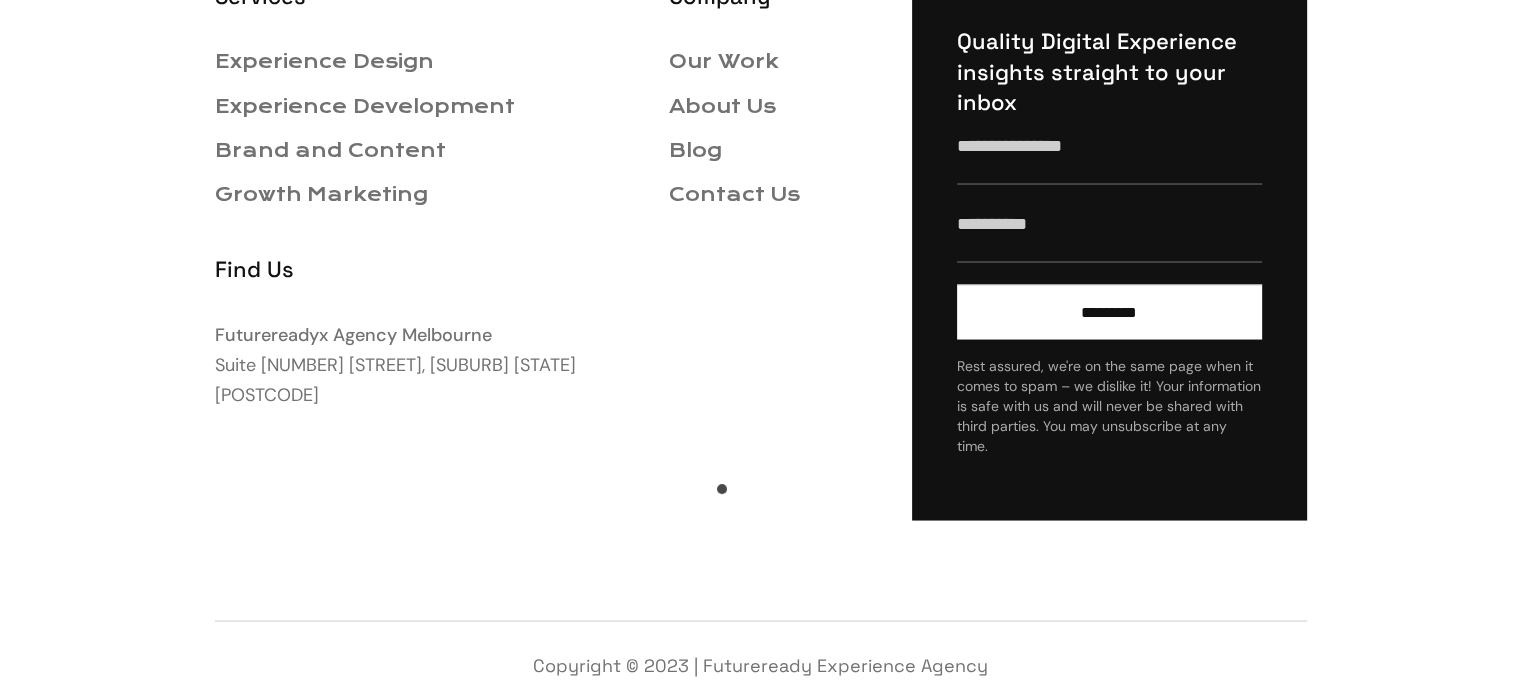 scroll, scrollTop: 3736, scrollLeft: 0, axis: vertical 